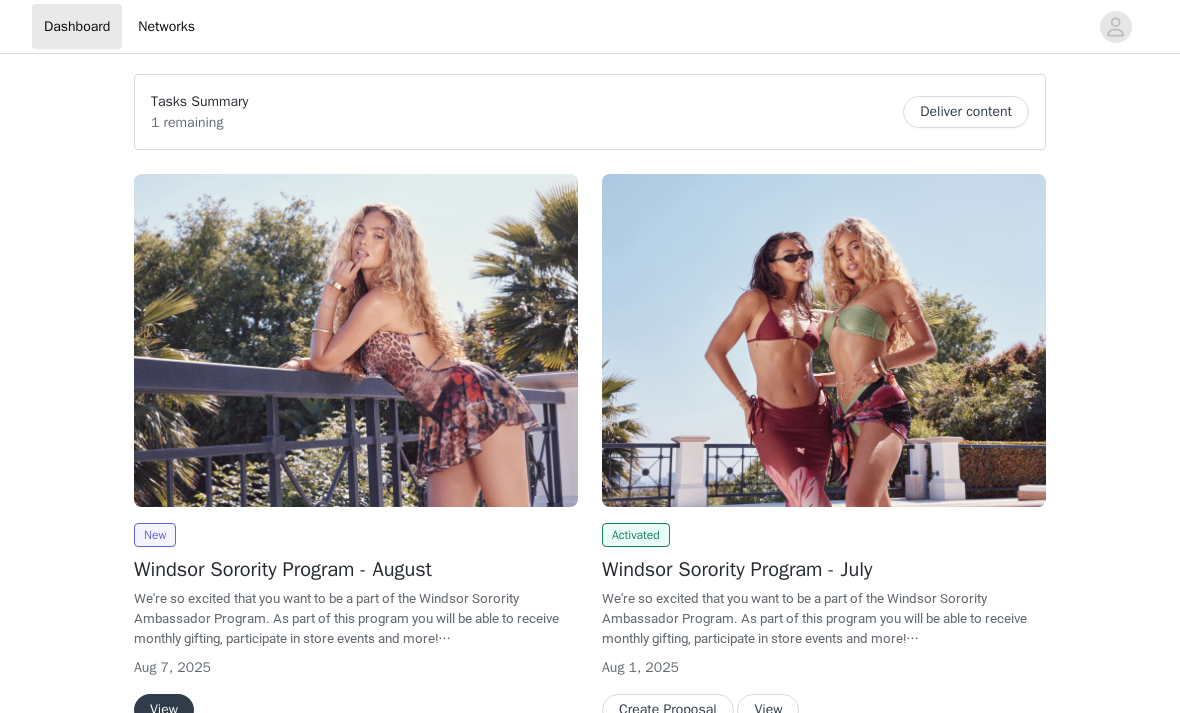 scroll, scrollTop: 0, scrollLeft: 0, axis: both 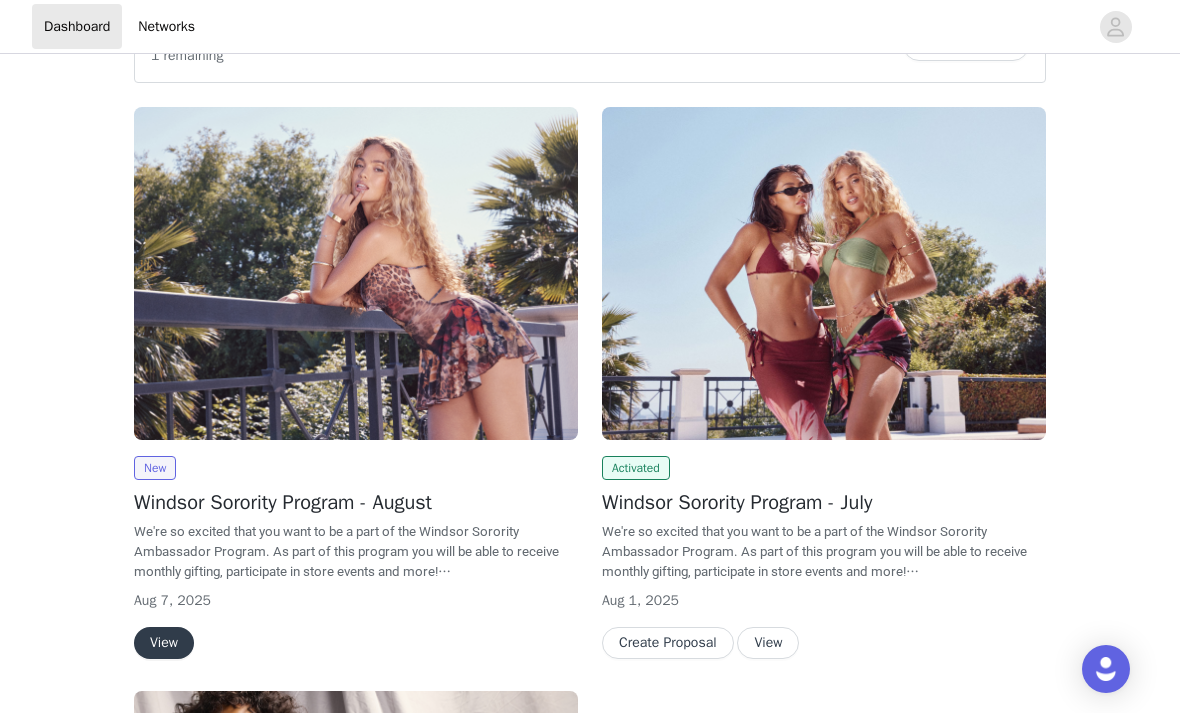 click on "View" at bounding box center [164, 643] 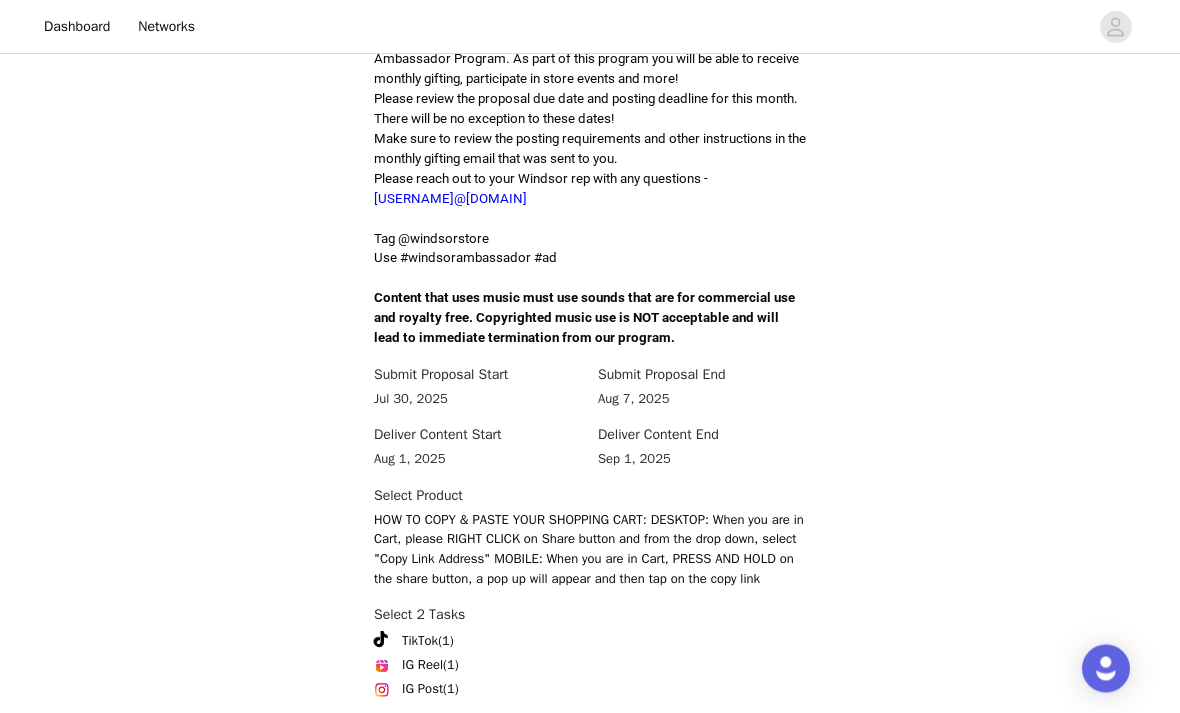 scroll, scrollTop: 583, scrollLeft: 0, axis: vertical 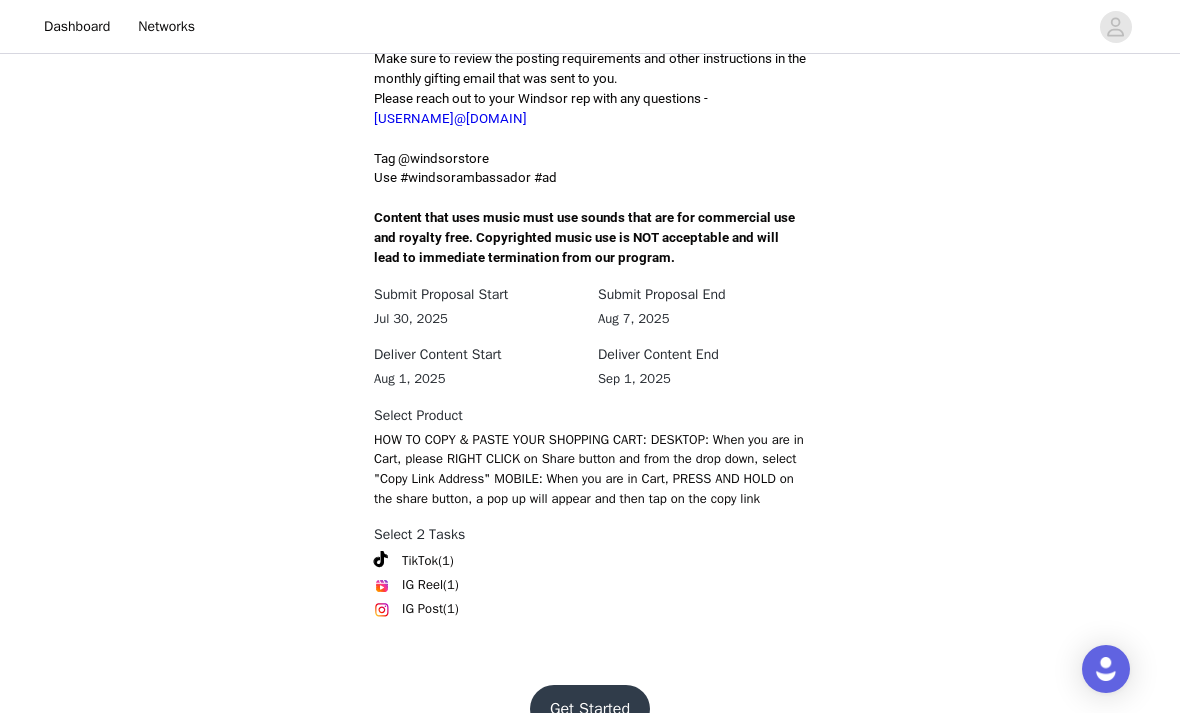 click on "Get Started" at bounding box center [590, 709] 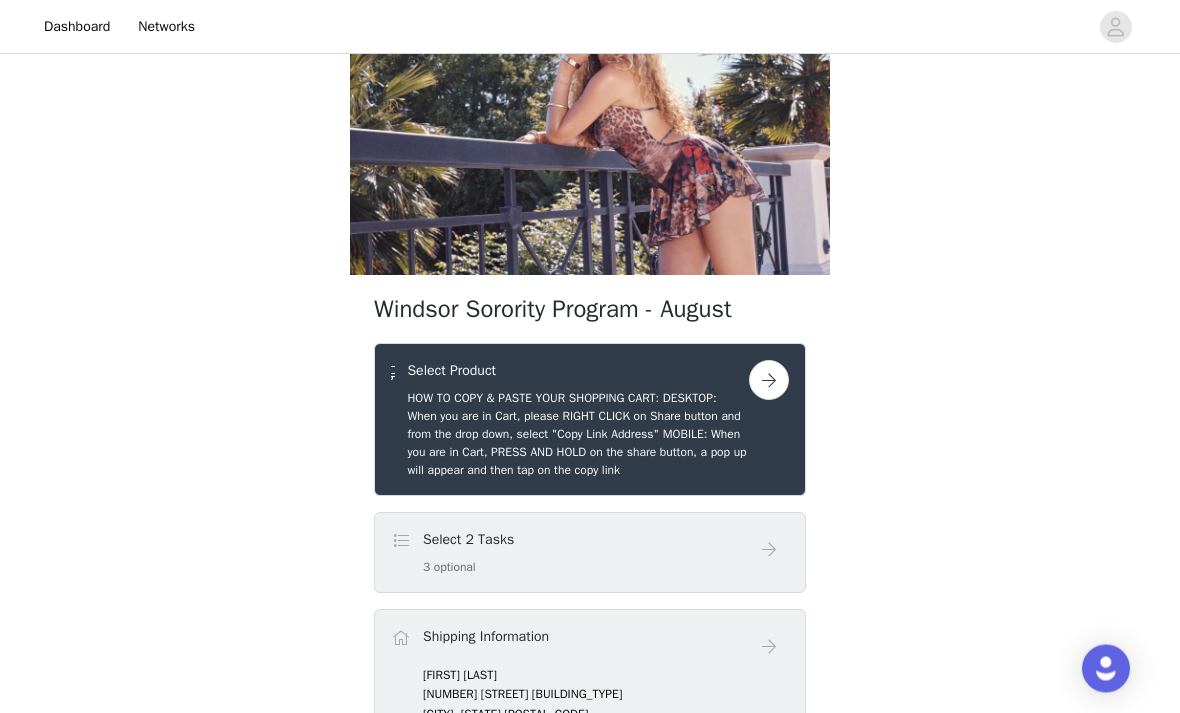 scroll, scrollTop: 106, scrollLeft: 0, axis: vertical 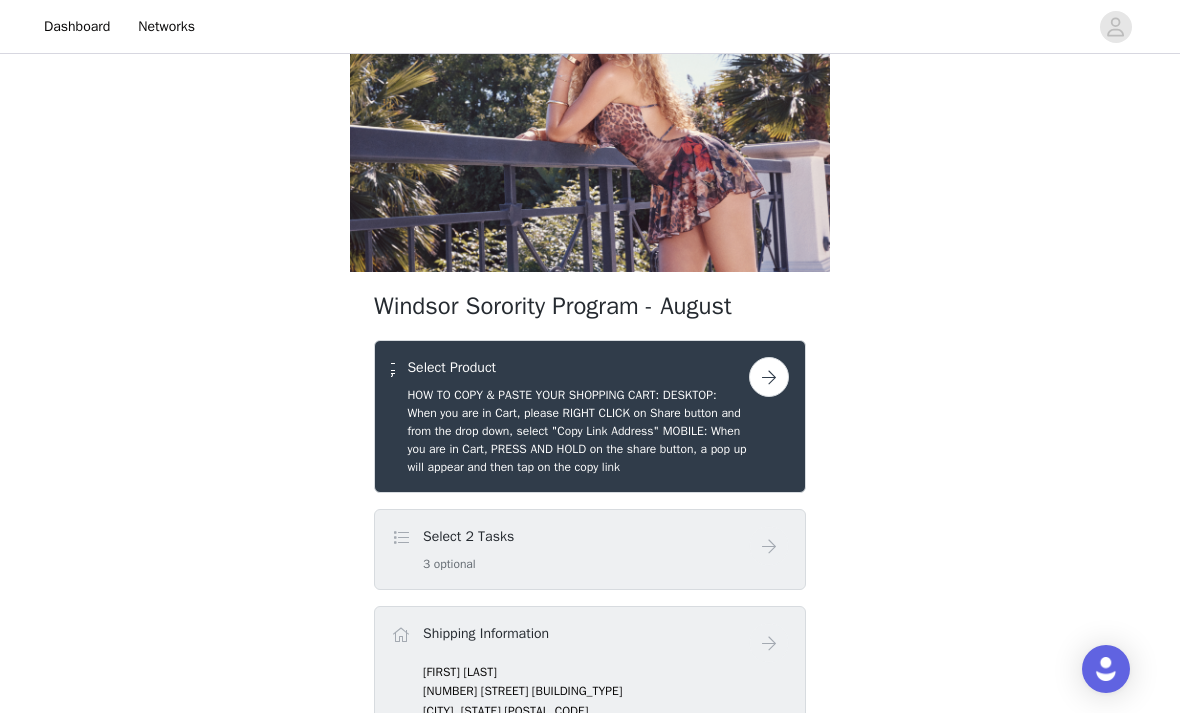 click at bounding box center (769, 377) 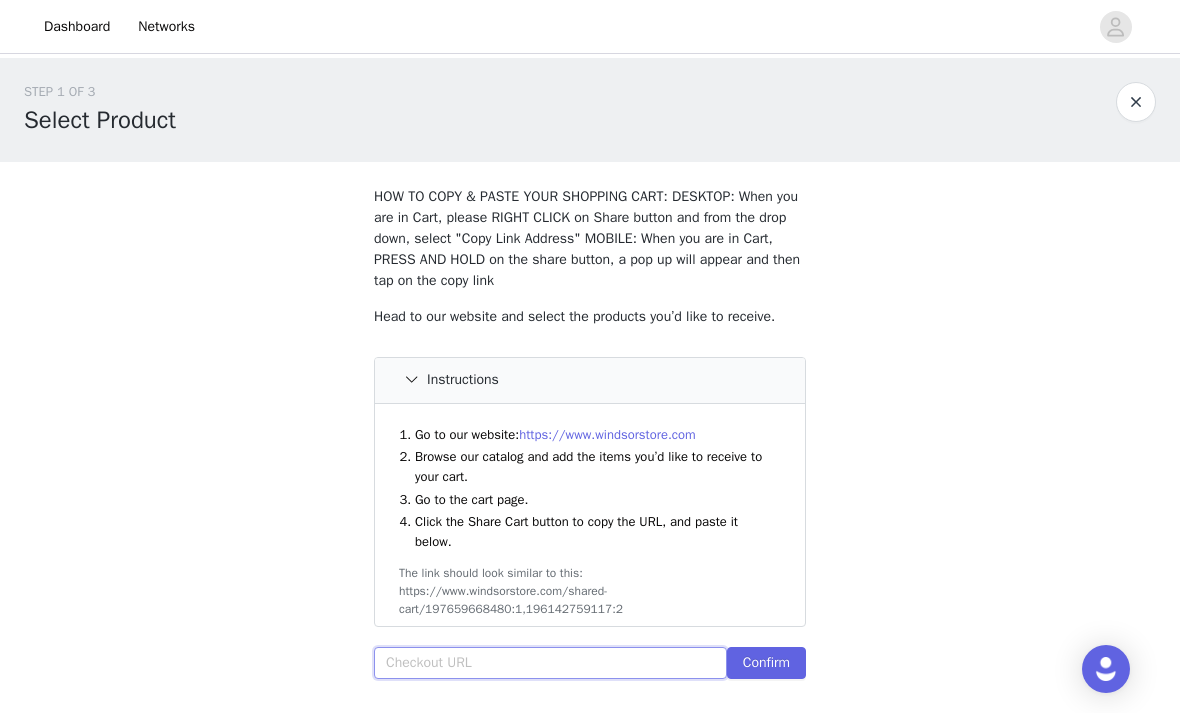 click at bounding box center (550, 663) 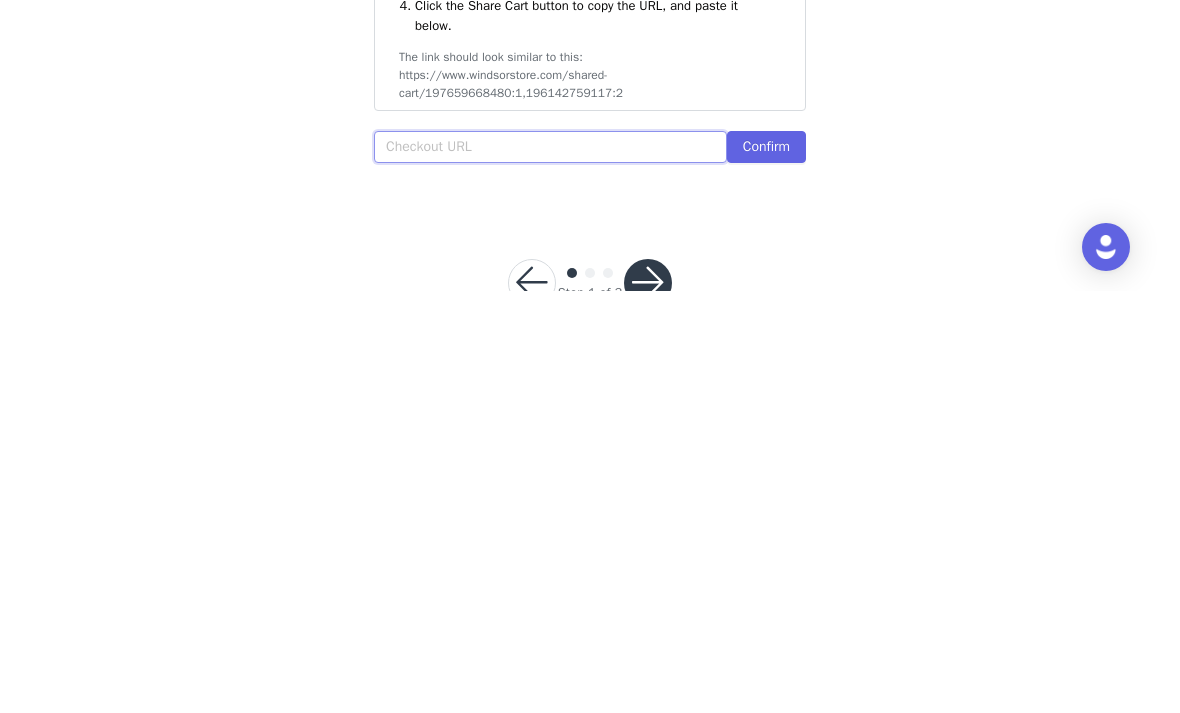 click at bounding box center (550, 569) 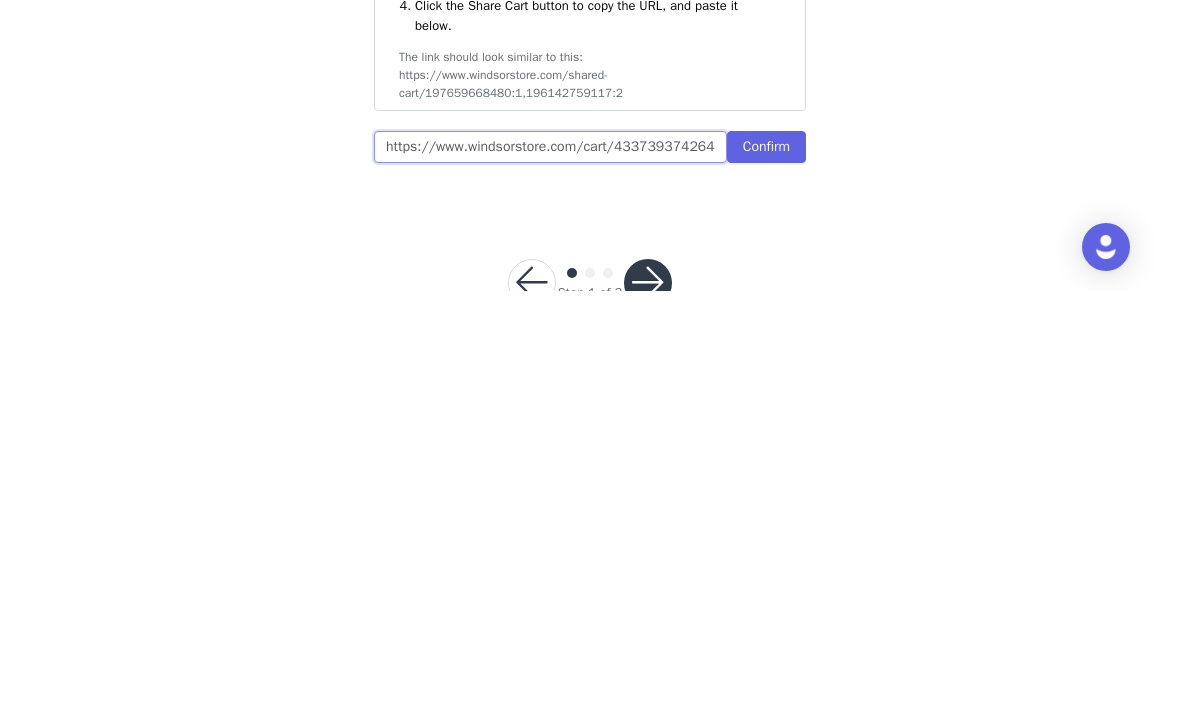 type on "https://www.windsorstore.com/cart/43373937426483:1,43261013884979:1,43289263636531:1,42891822989363:1,43276944932915:1,43298523643955:1,43440233218099:1,43375792947251:1,43291401814067:1,43265940750387:1" 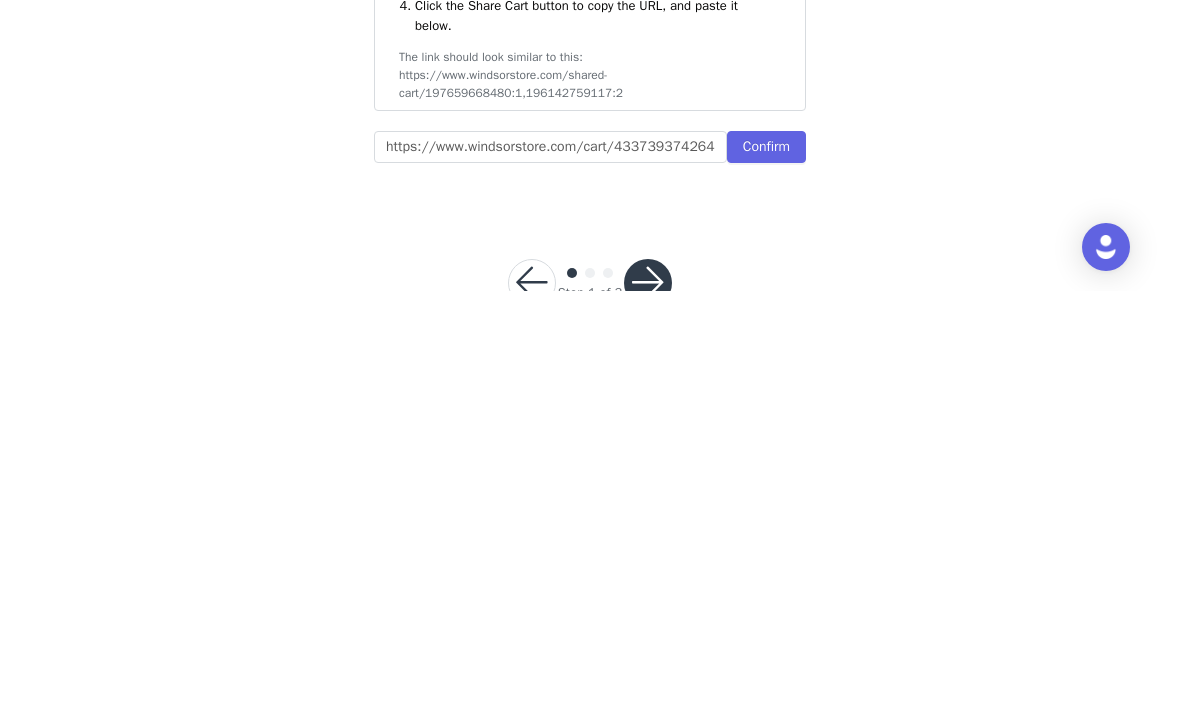 click on "Confirm" at bounding box center (766, 569) 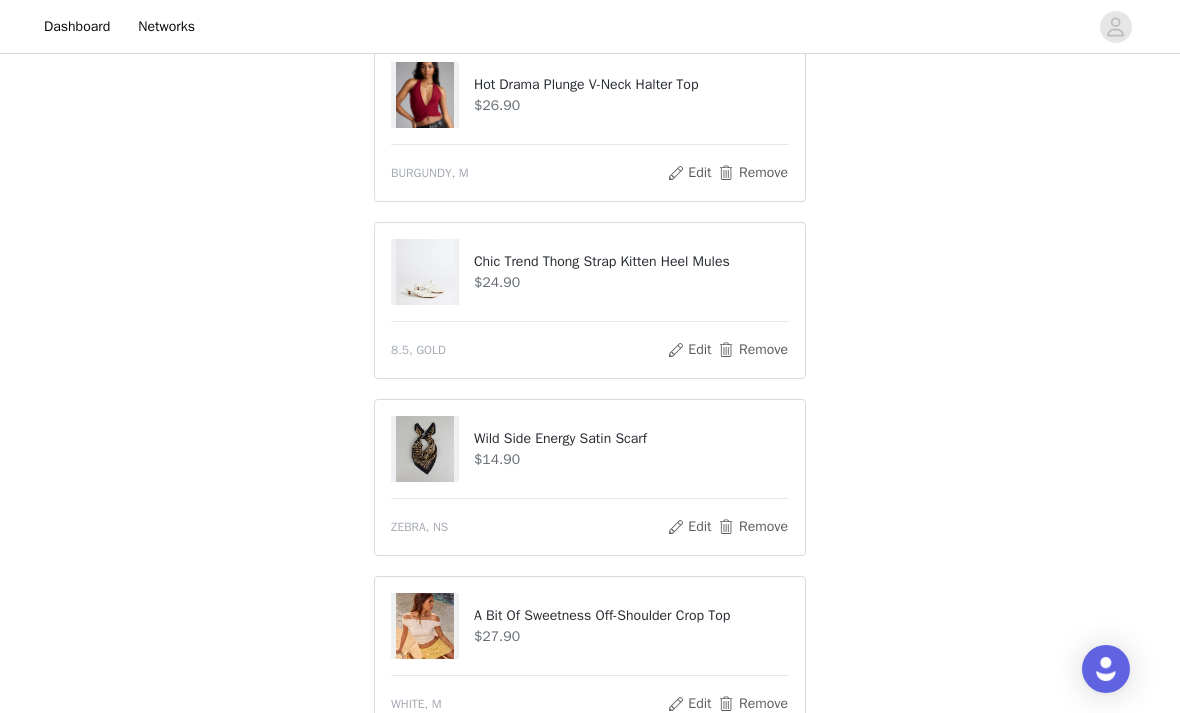 scroll, scrollTop: 642, scrollLeft: 0, axis: vertical 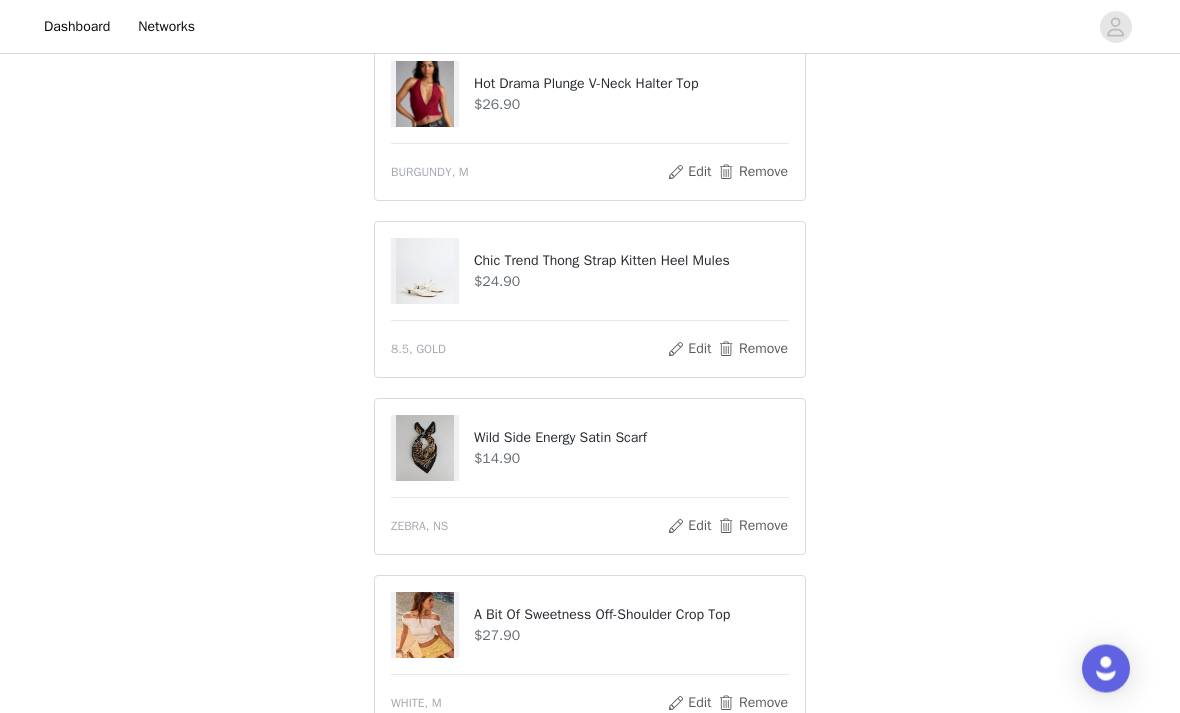 click on "Edit" at bounding box center [689, 350] 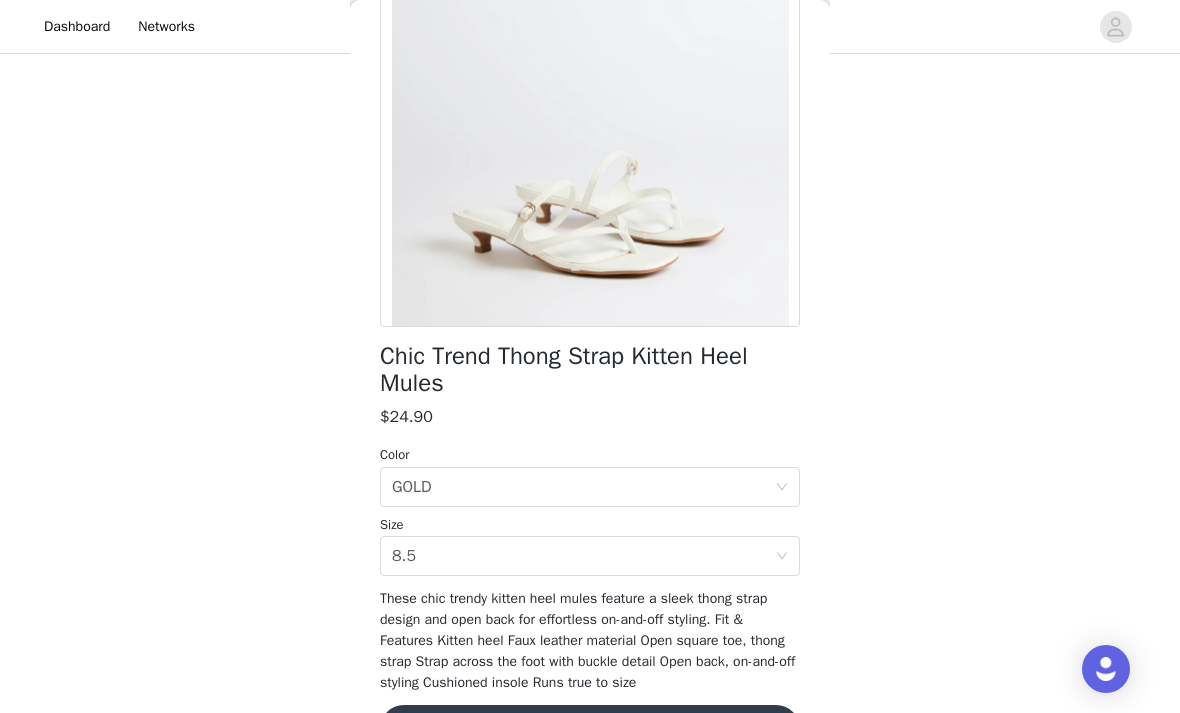 scroll, scrollTop: 222, scrollLeft: 0, axis: vertical 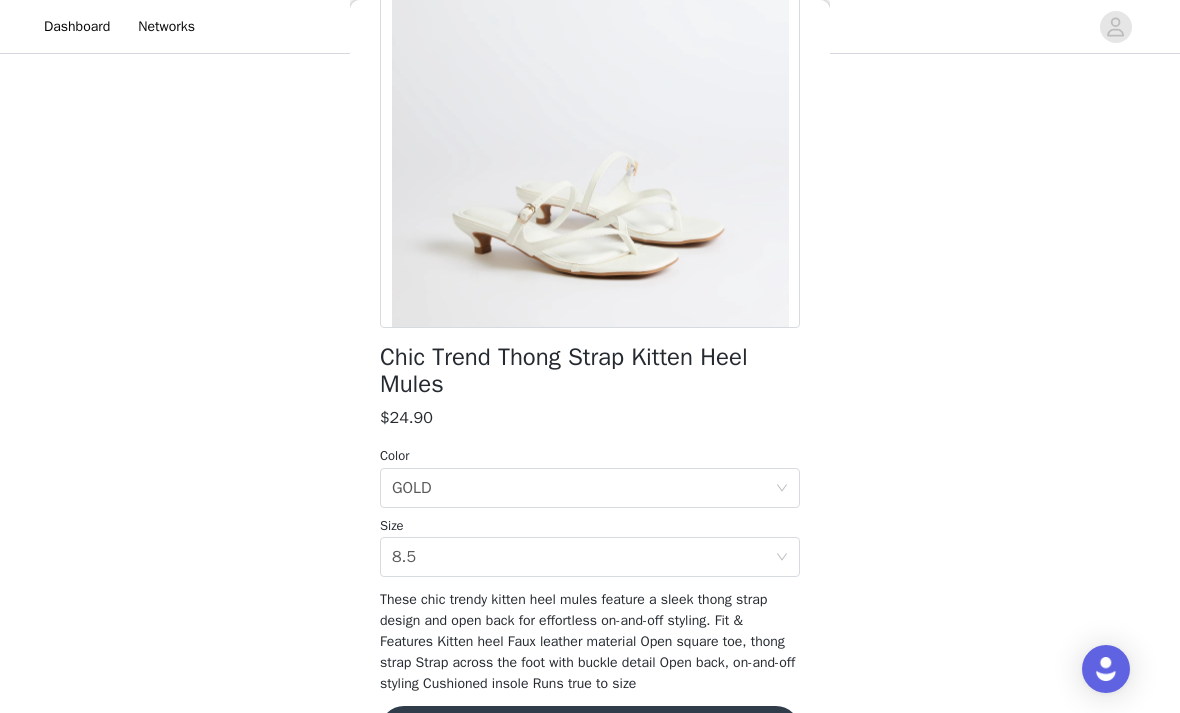 click on "Select size 8.5" at bounding box center [583, 557] 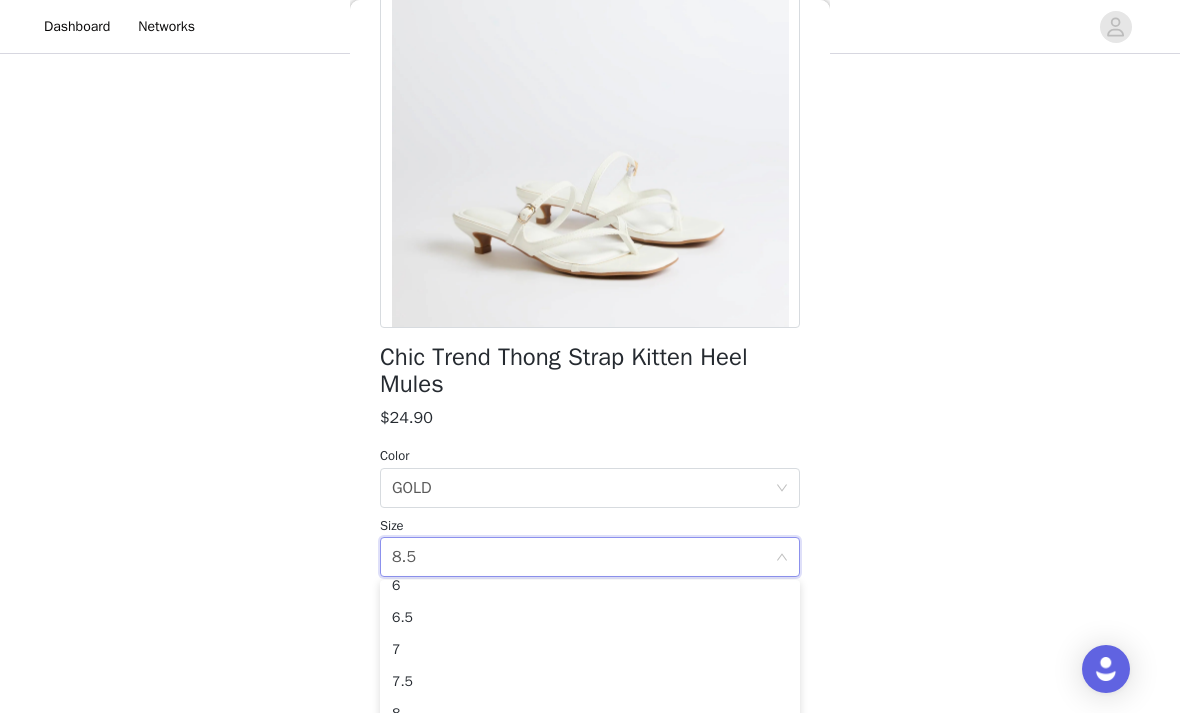 scroll, scrollTop: 46, scrollLeft: 0, axis: vertical 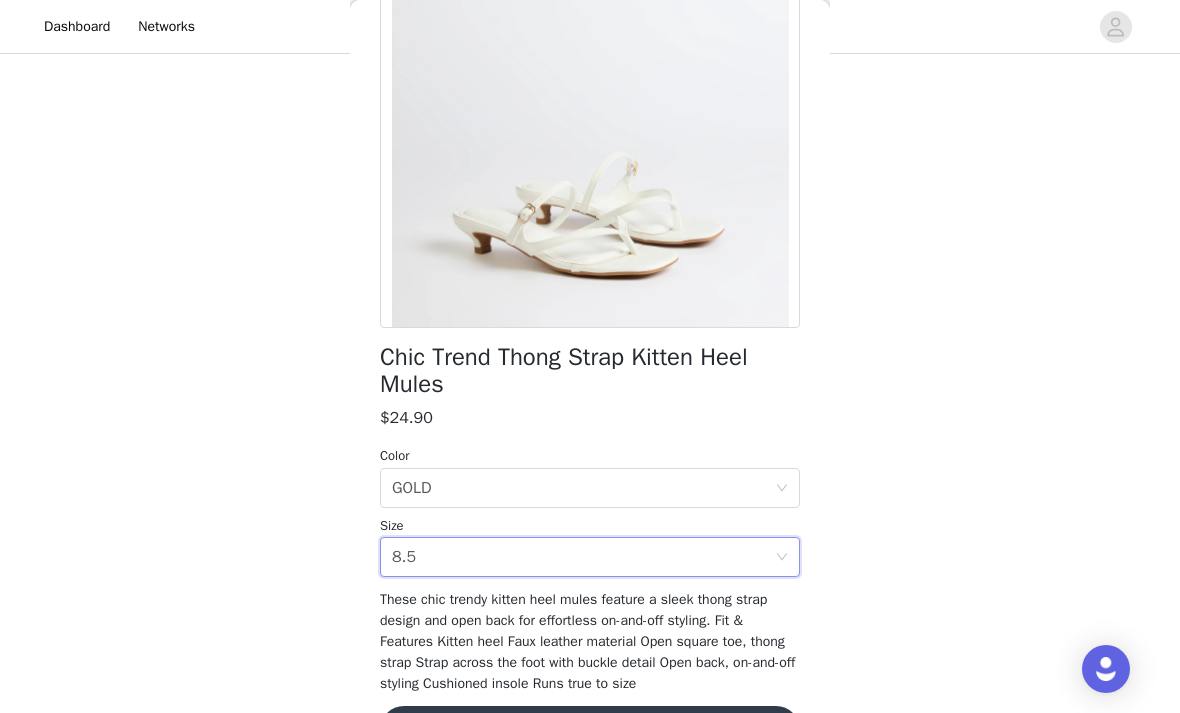 click on "Select size 8.5" at bounding box center [583, 557] 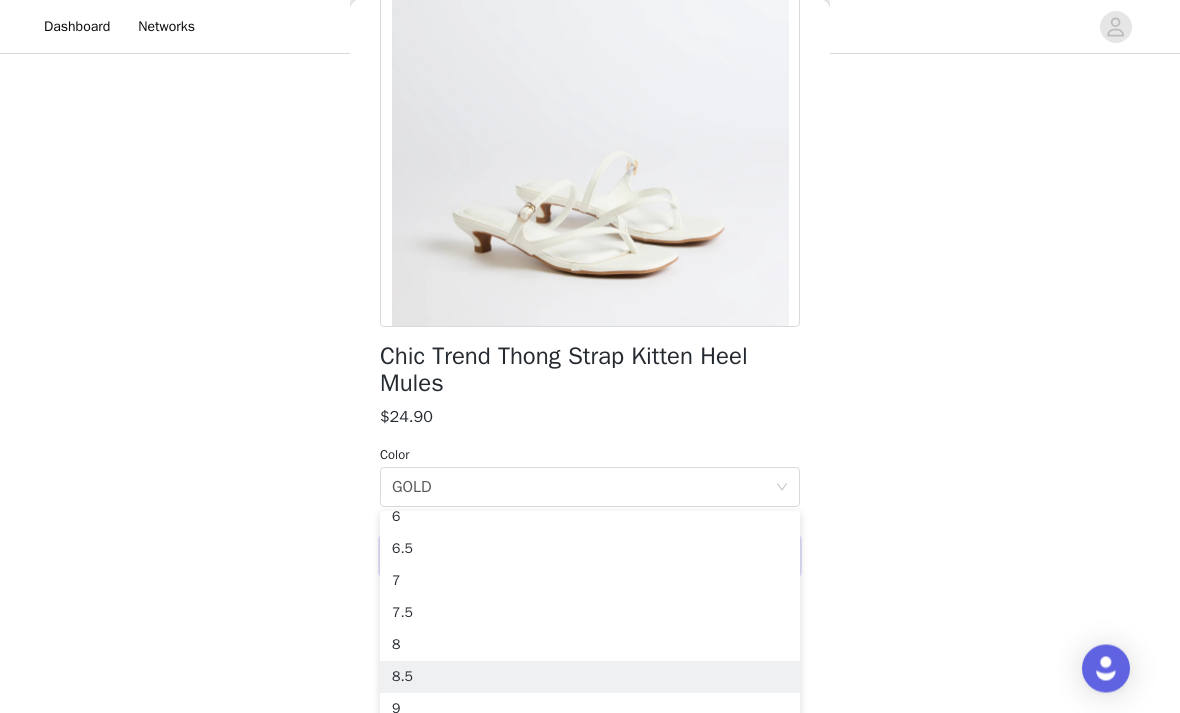 scroll, scrollTop: 1141, scrollLeft: 0, axis: vertical 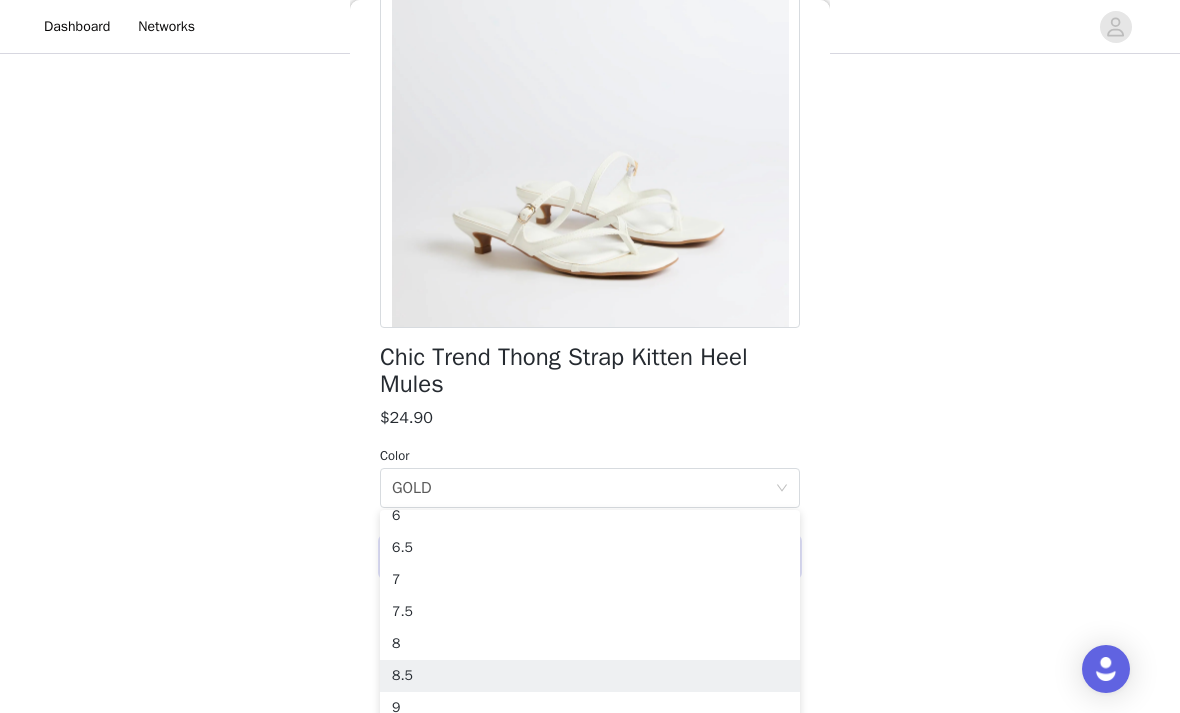 click on "9" at bounding box center (590, 708) 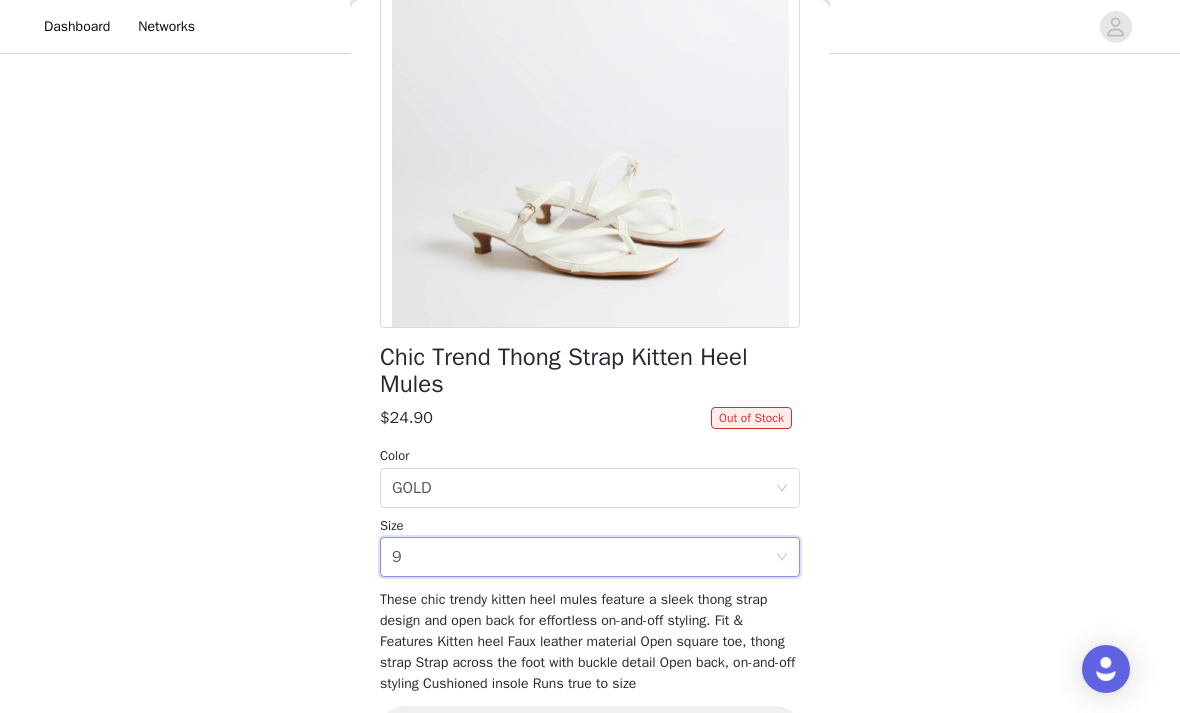 click 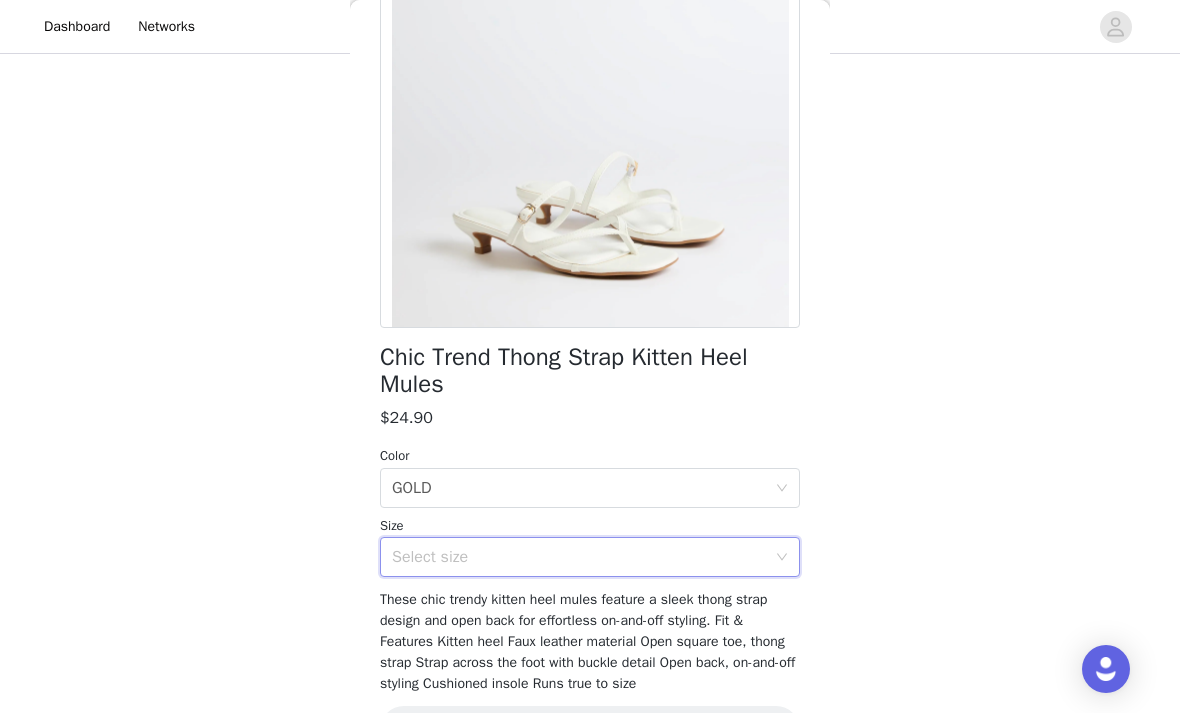 click on "Select size" at bounding box center [579, 557] 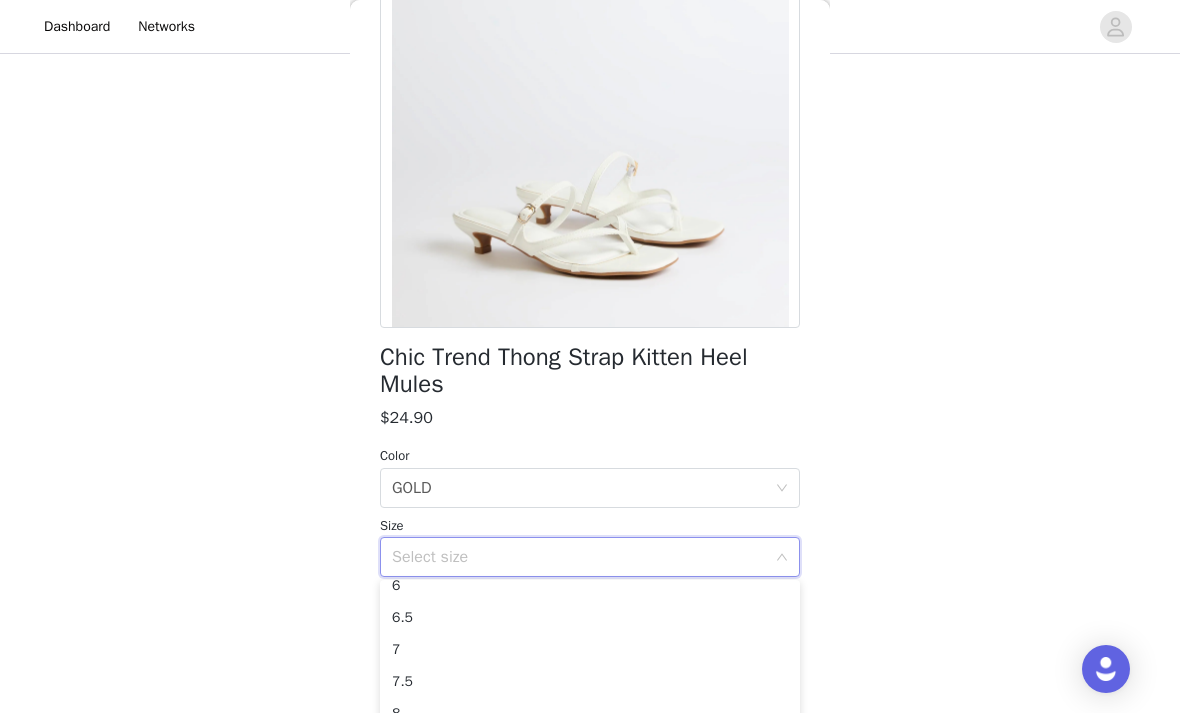 click on "8.5" at bounding box center [590, 746] 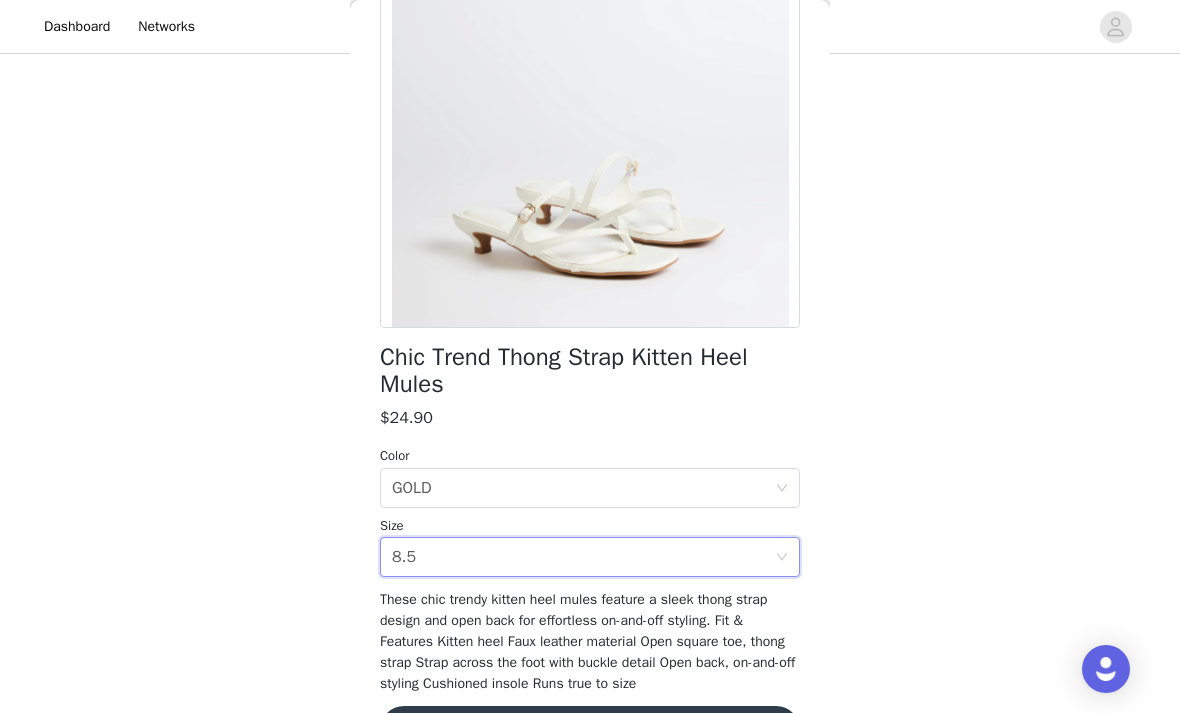 click on "Update Product" at bounding box center [590, 730] 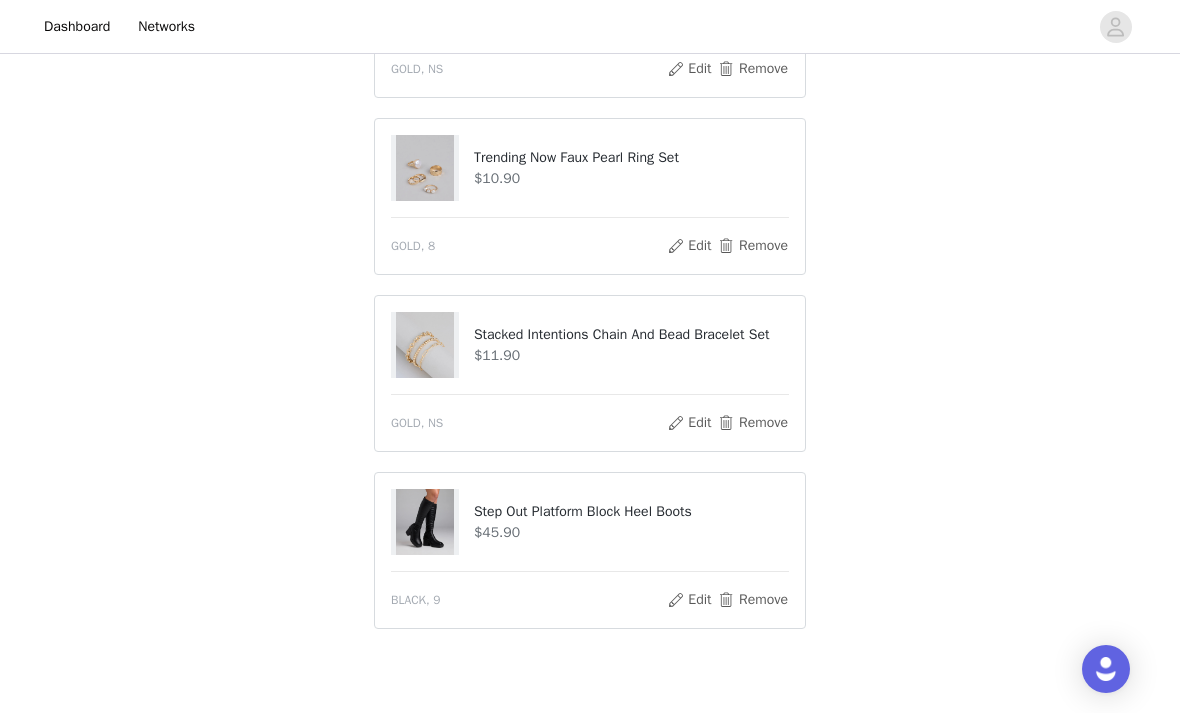 scroll, scrollTop: 1847, scrollLeft: 0, axis: vertical 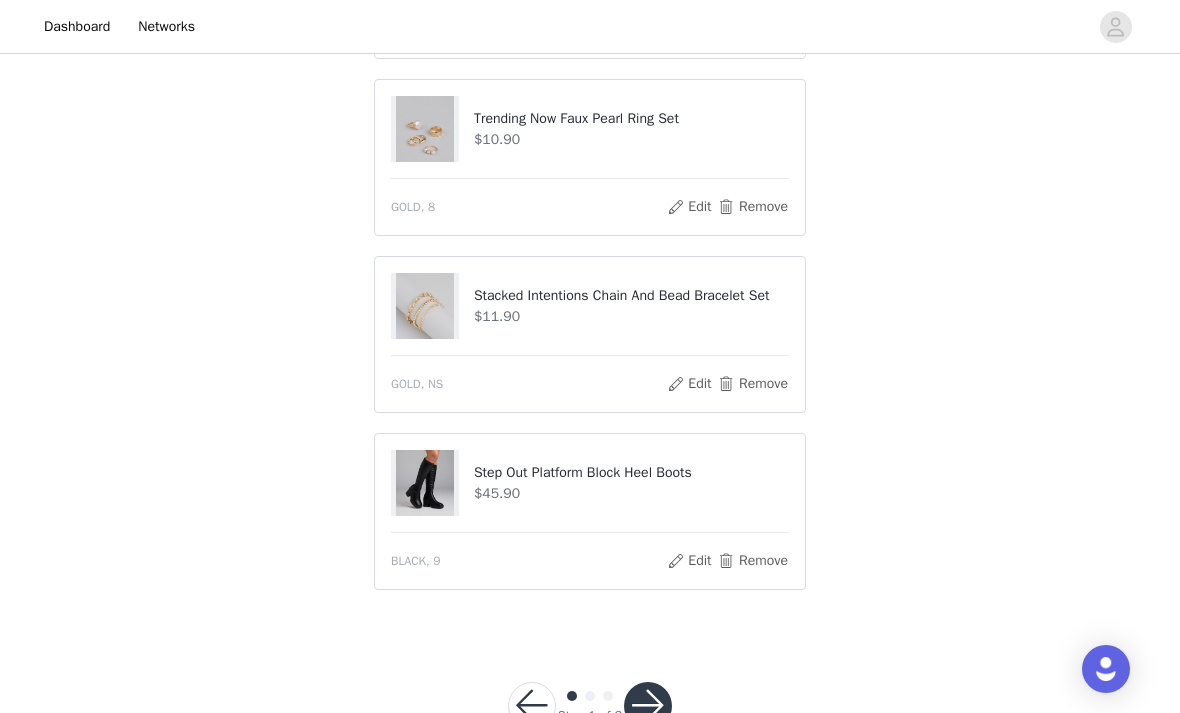 click at bounding box center (648, 706) 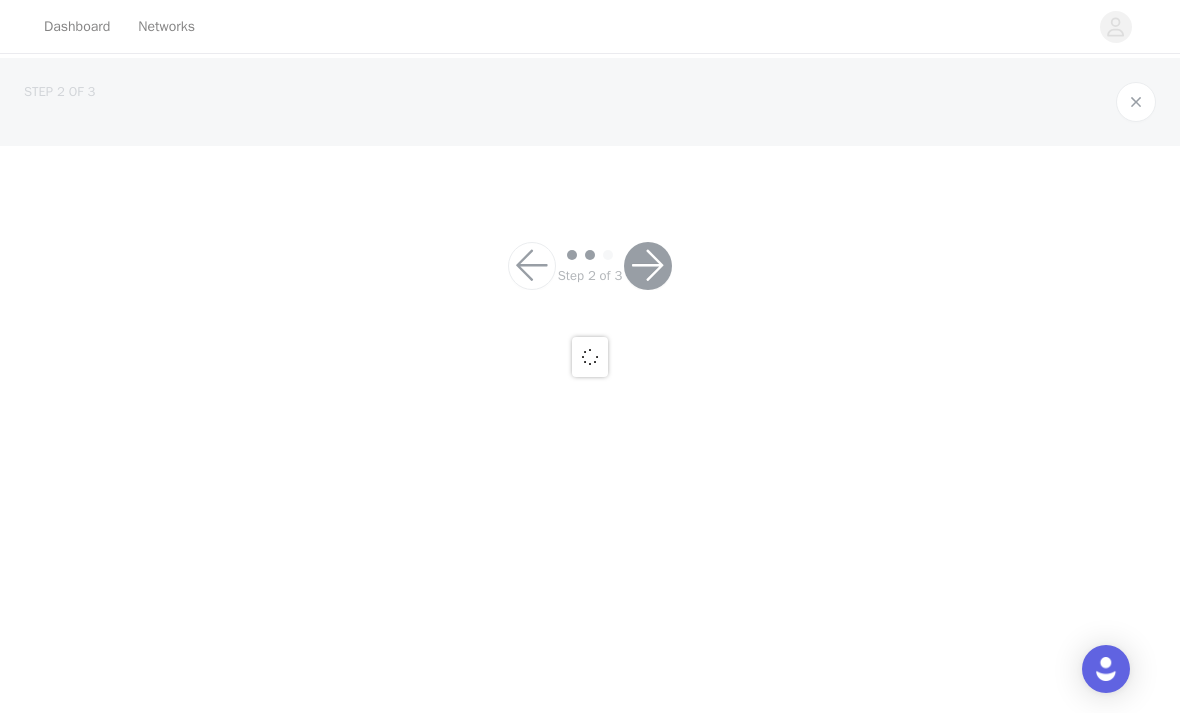 scroll, scrollTop: 0, scrollLeft: 0, axis: both 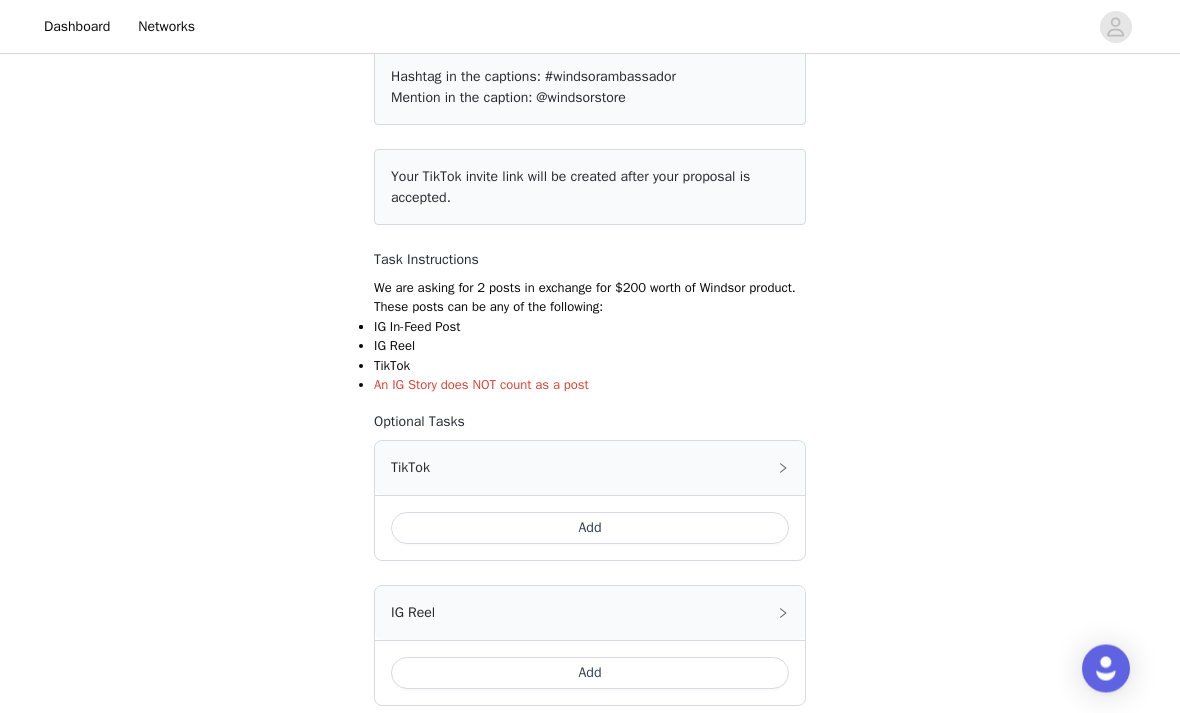 click on "Add" at bounding box center (590, 529) 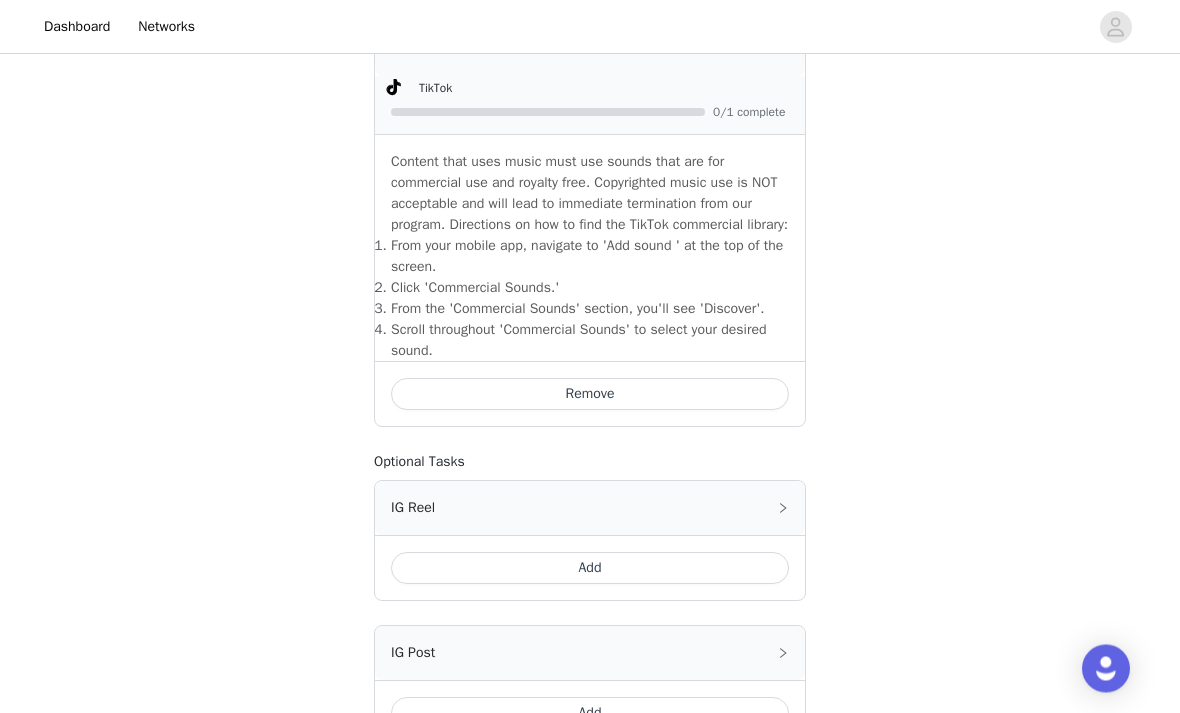scroll, scrollTop: 765, scrollLeft: 0, axis: vertical 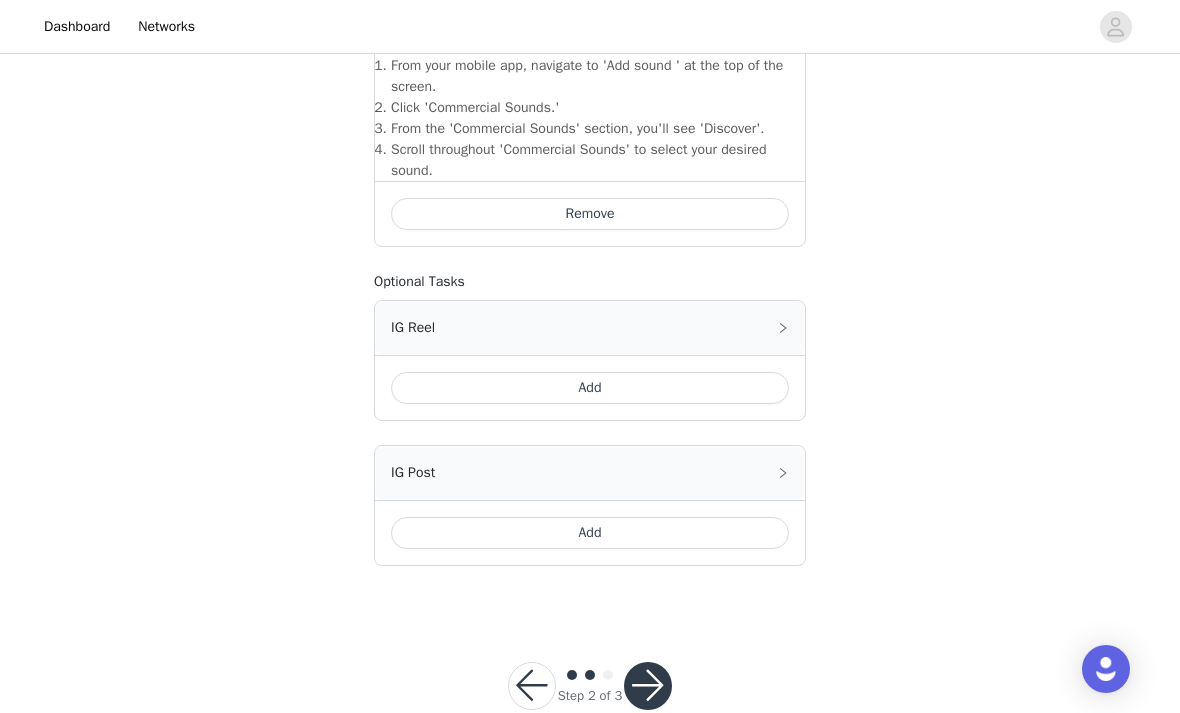 click at bounding box center (648, 686) 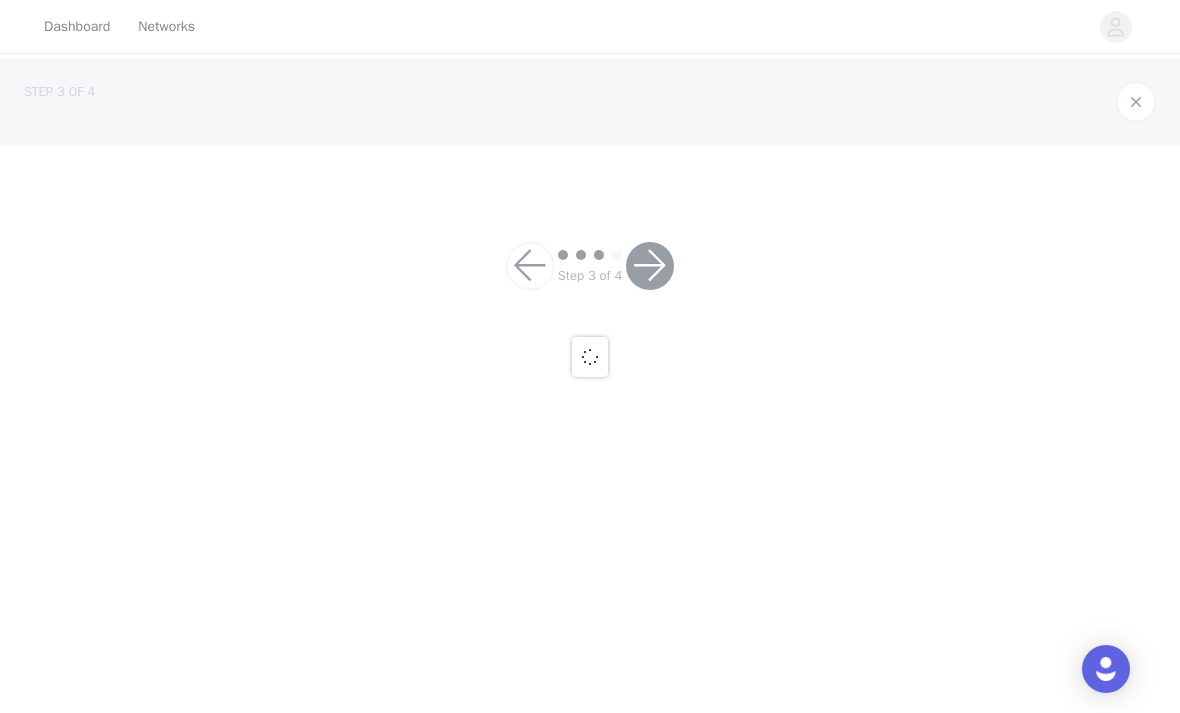 scroll, scrollTop: 0, scrollLeft: 0, axis: both 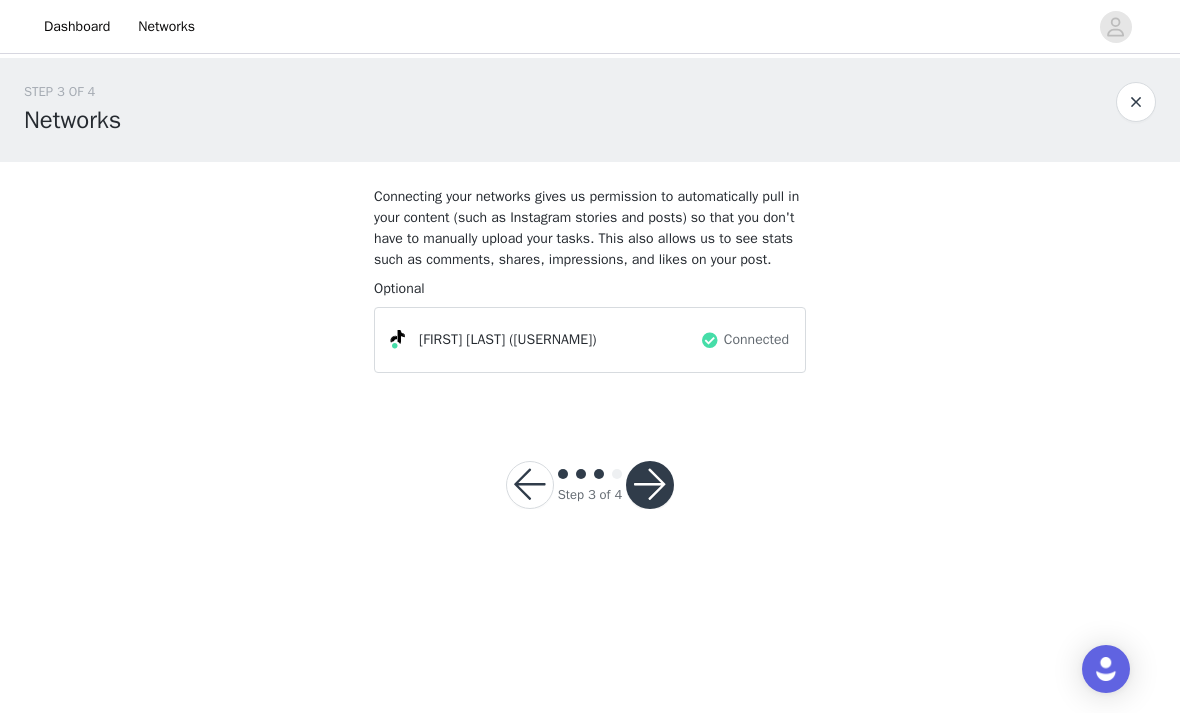 click at bounding box center (650, 485) 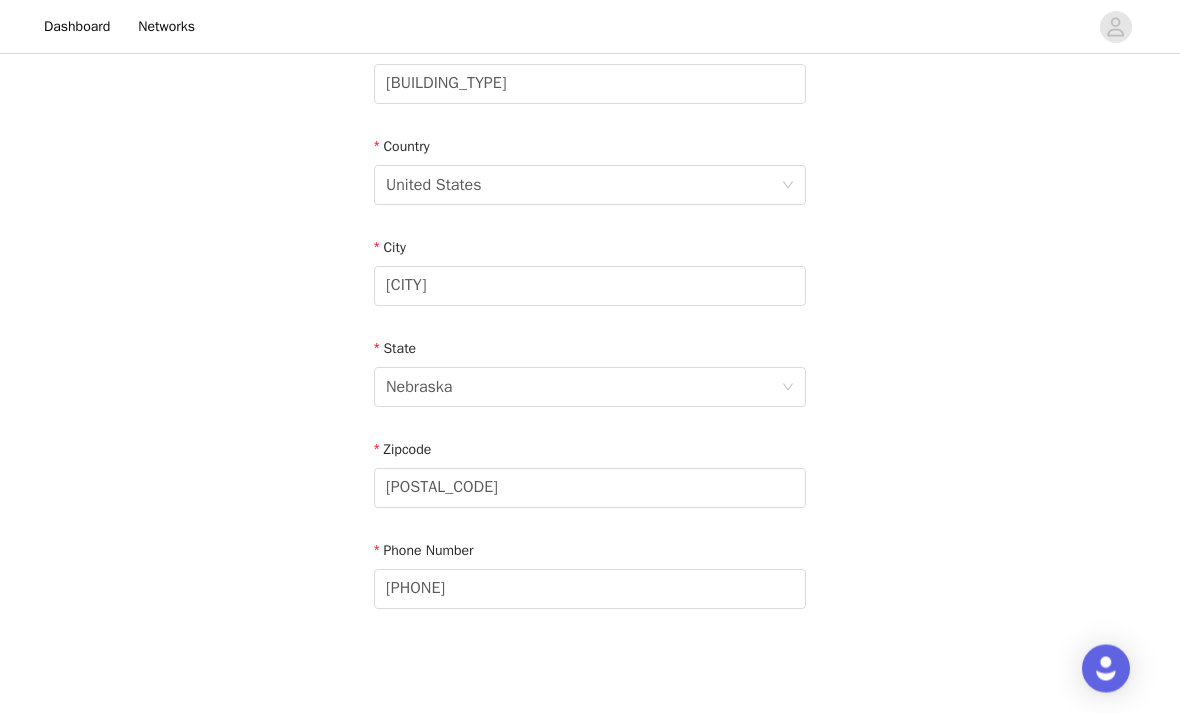 scroll, scrollTop: 586, scrollLeft: 0, axis: vertical 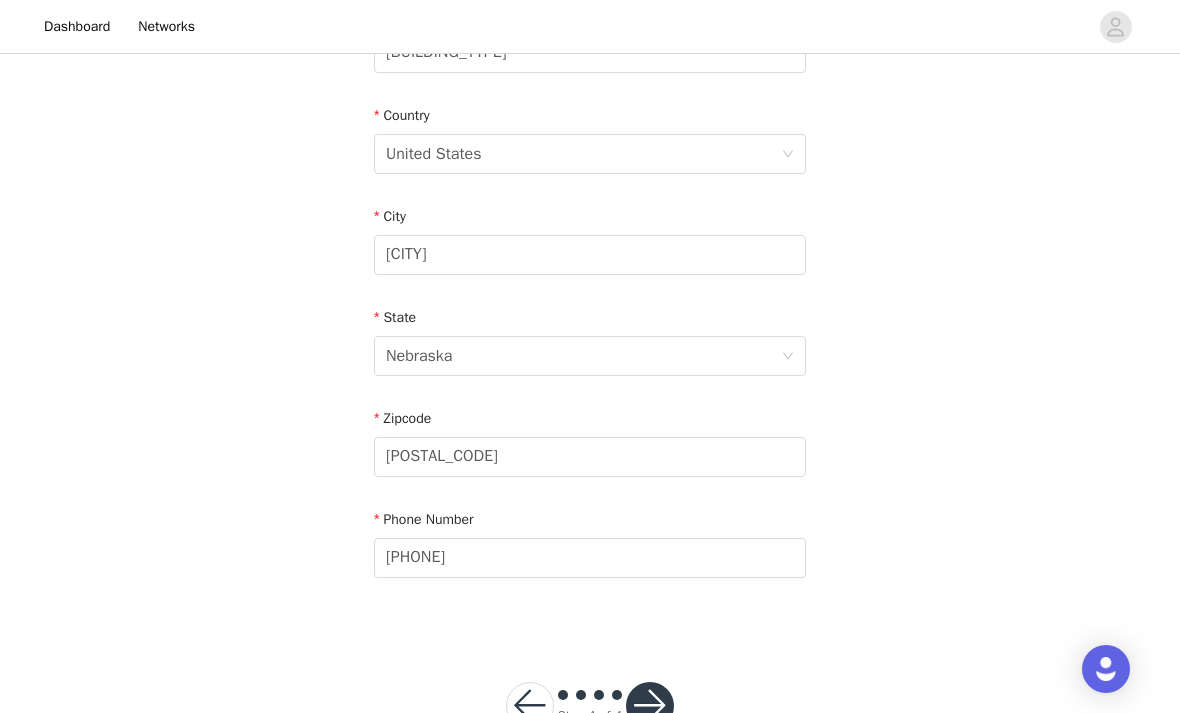 click at bounding box center [650, 706] 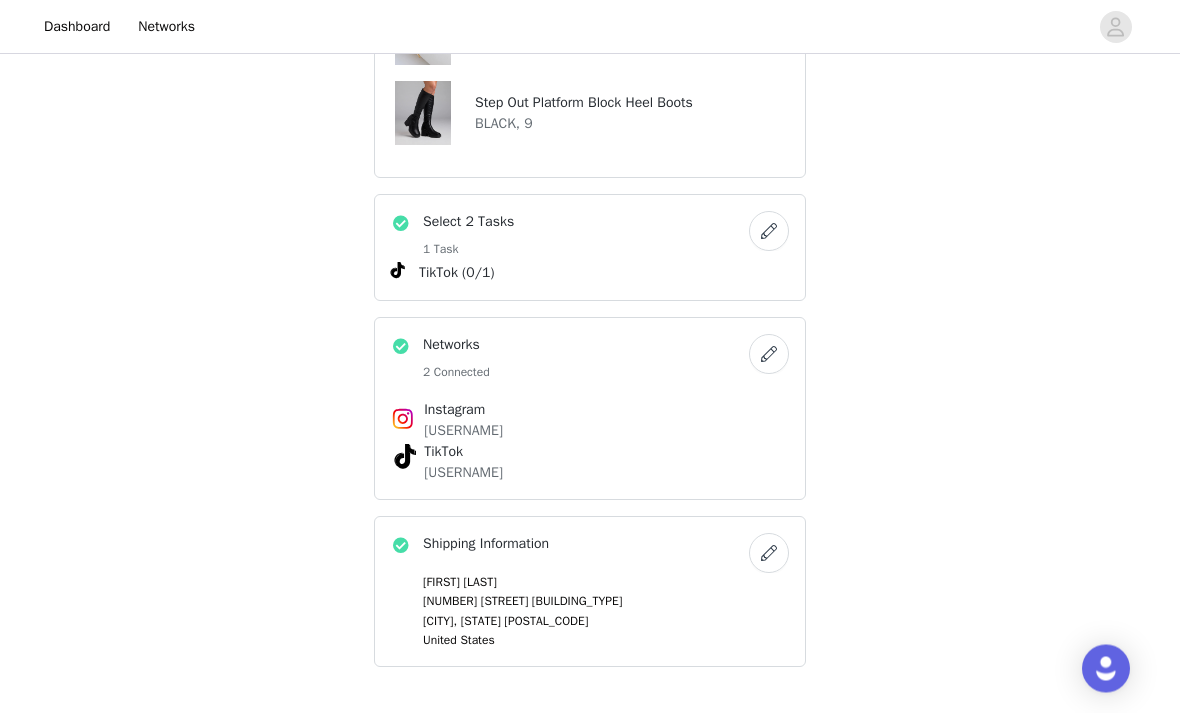 scroll, scrollTop: 1210, scrollLeft: 0, axis: vertical 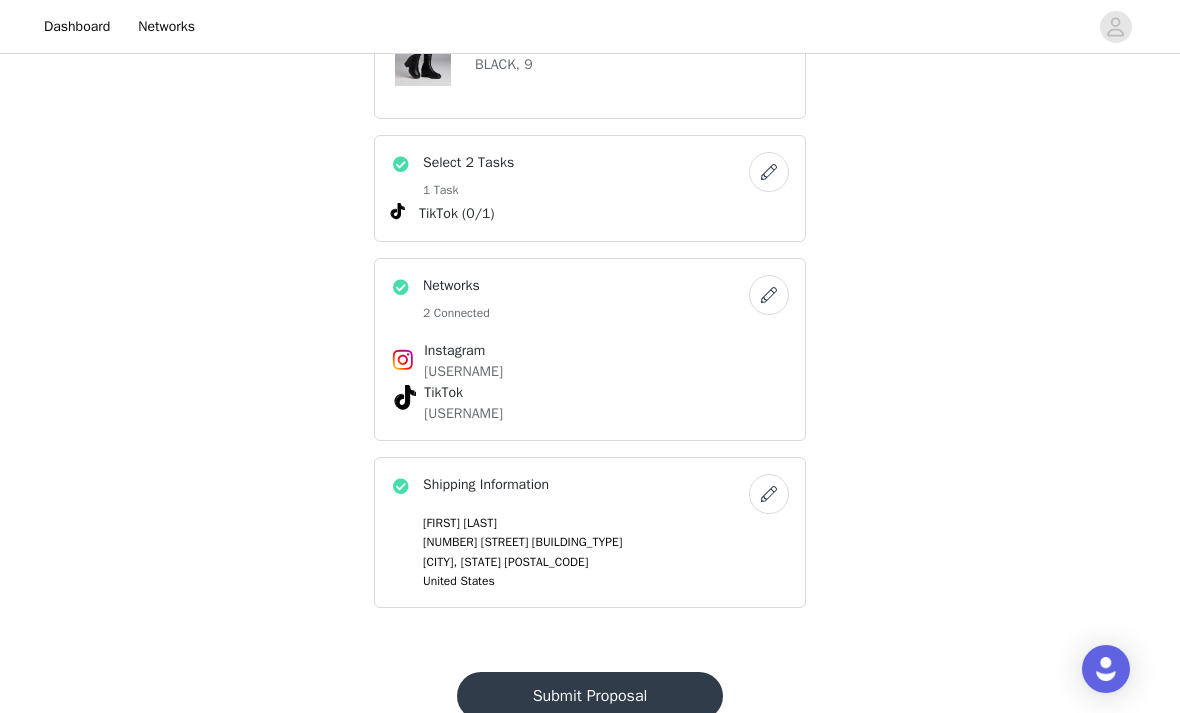 click on "Submit Proposal" at bounding box center [590, 696] 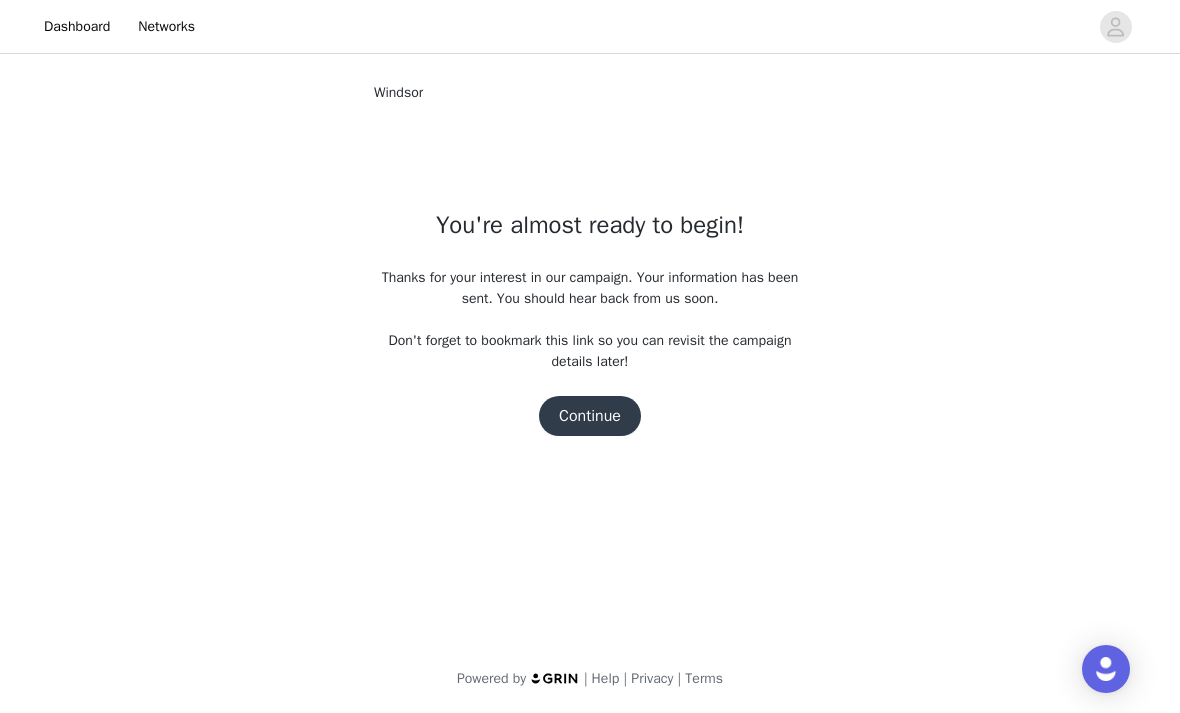 scroll, scrollTop: 0, scrollLeft: 0, axis: both 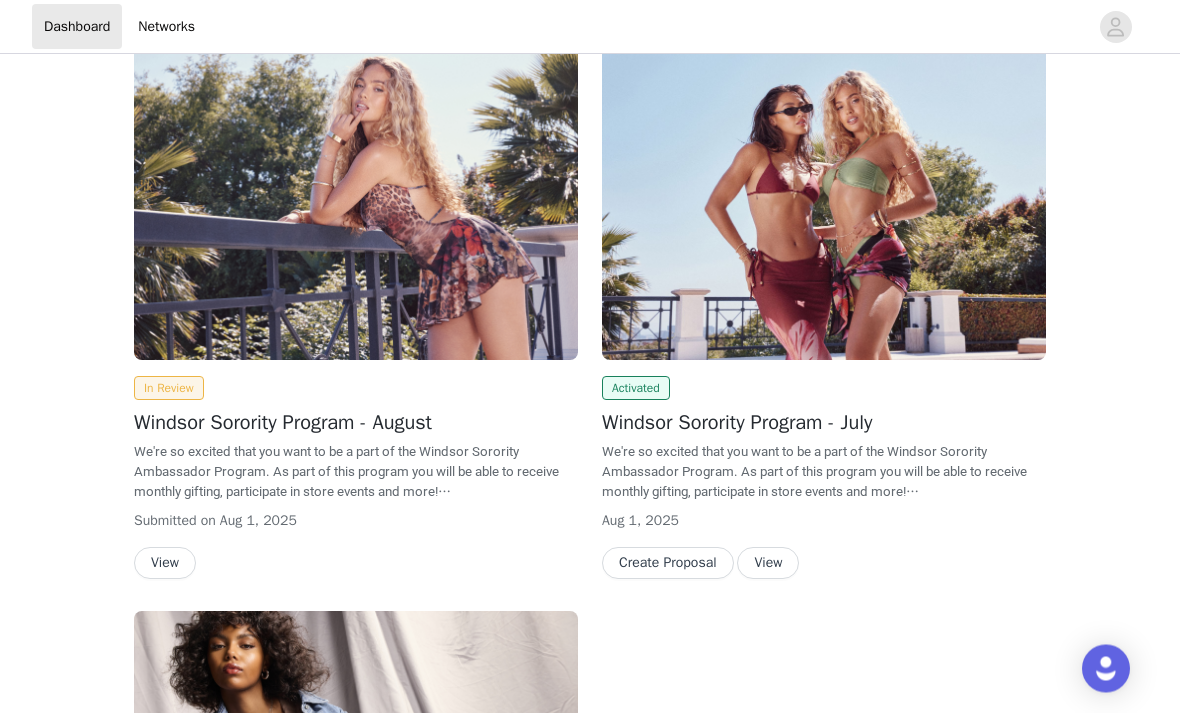 click on "View" at bounding box center (165, 564) 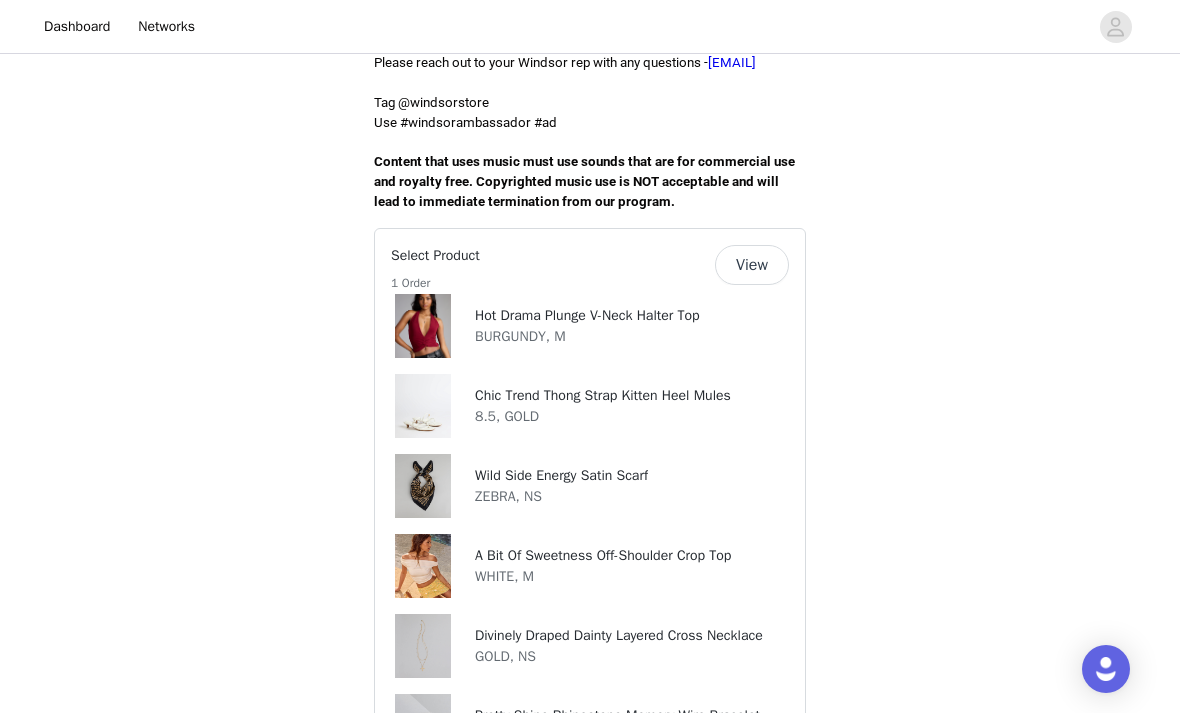 scroll, scrollTop: 661, scrollLeft: 0, axis: vertical 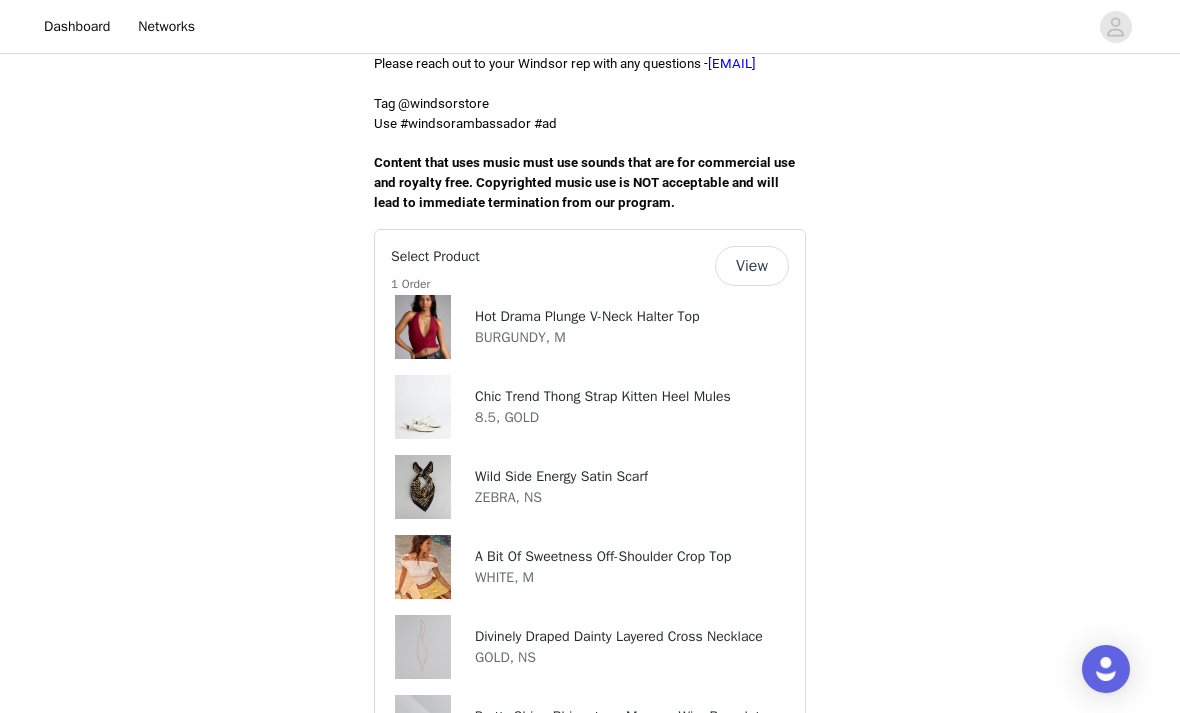 click on "View" at bounding box center (752, 266) 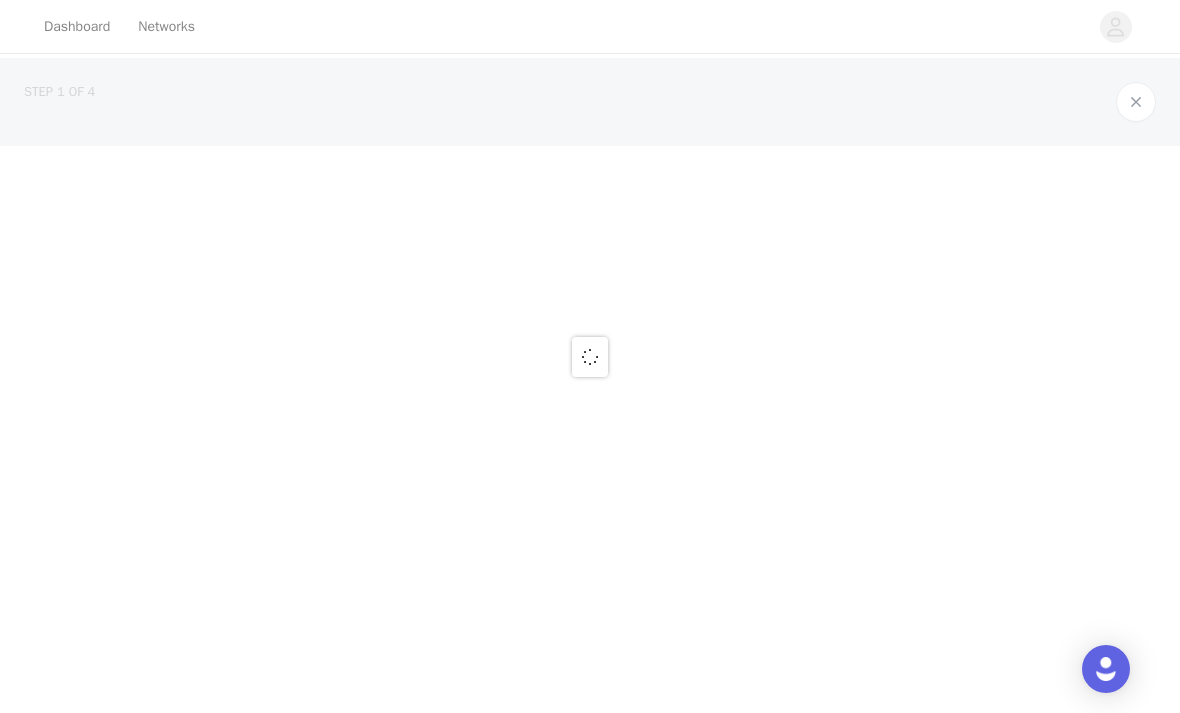 scroll, scrollTop: 0, scrollLeft: 0, axis: both 